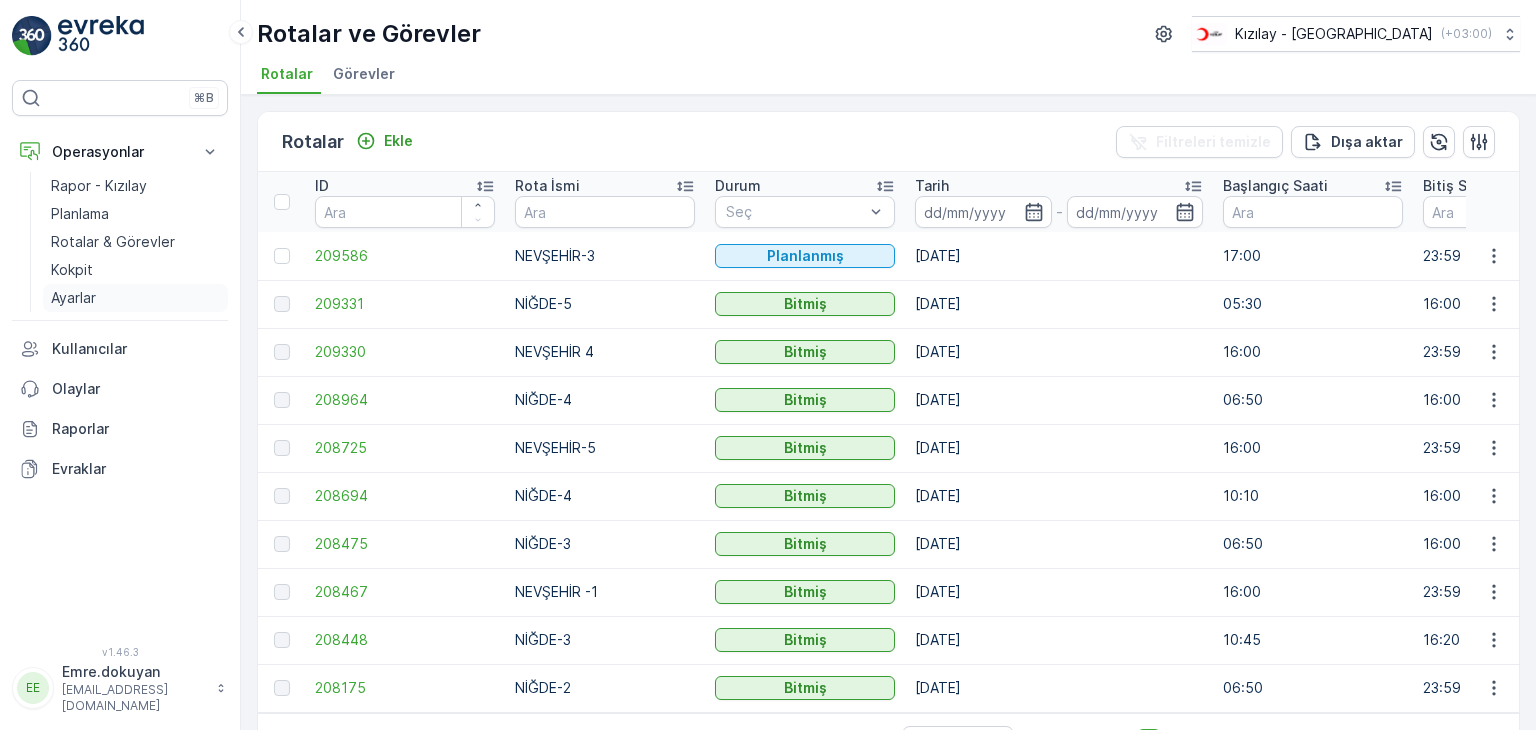 scroll, scrollTop: 0, scrollLeft: 0, axis: both 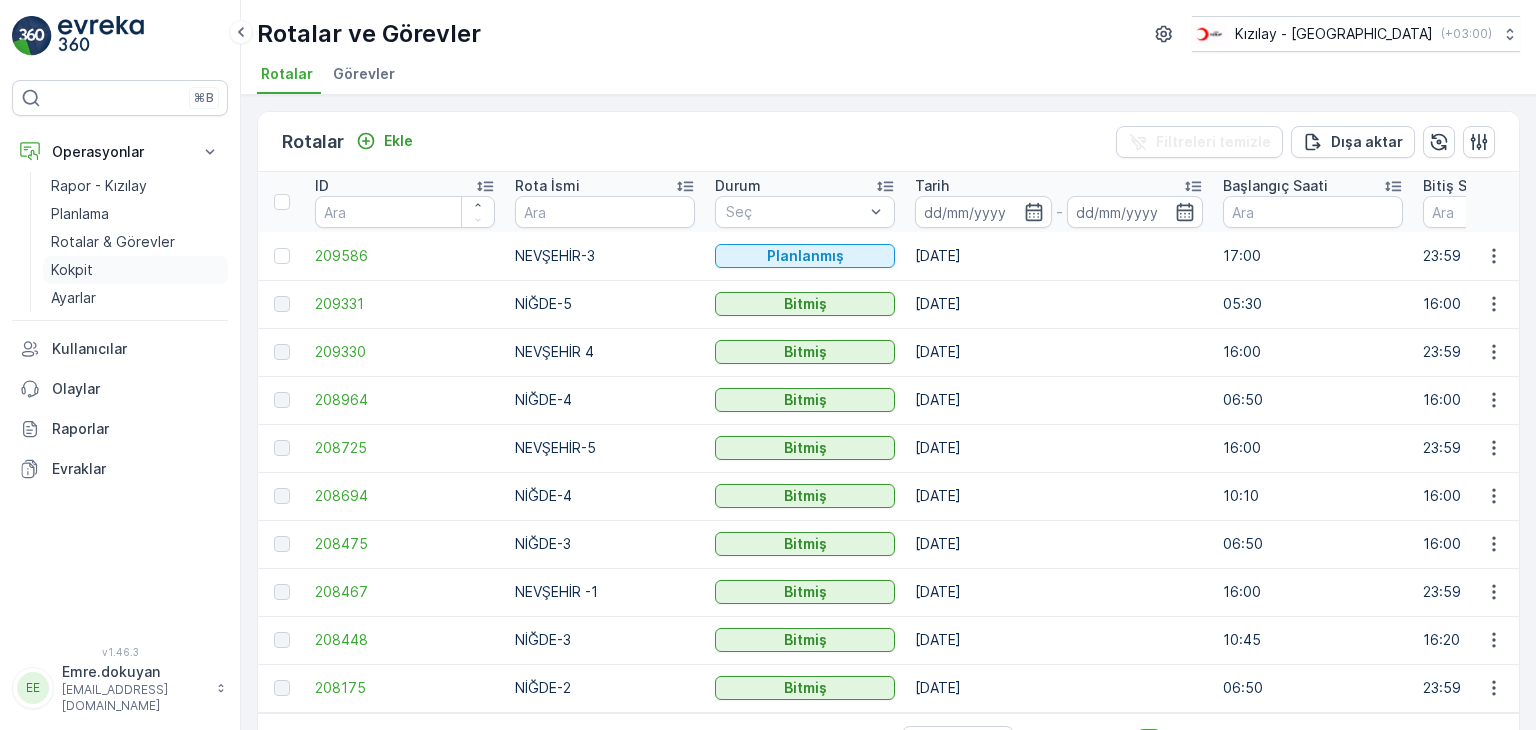 click on "Kokpit" at bounding box center [135, 270] 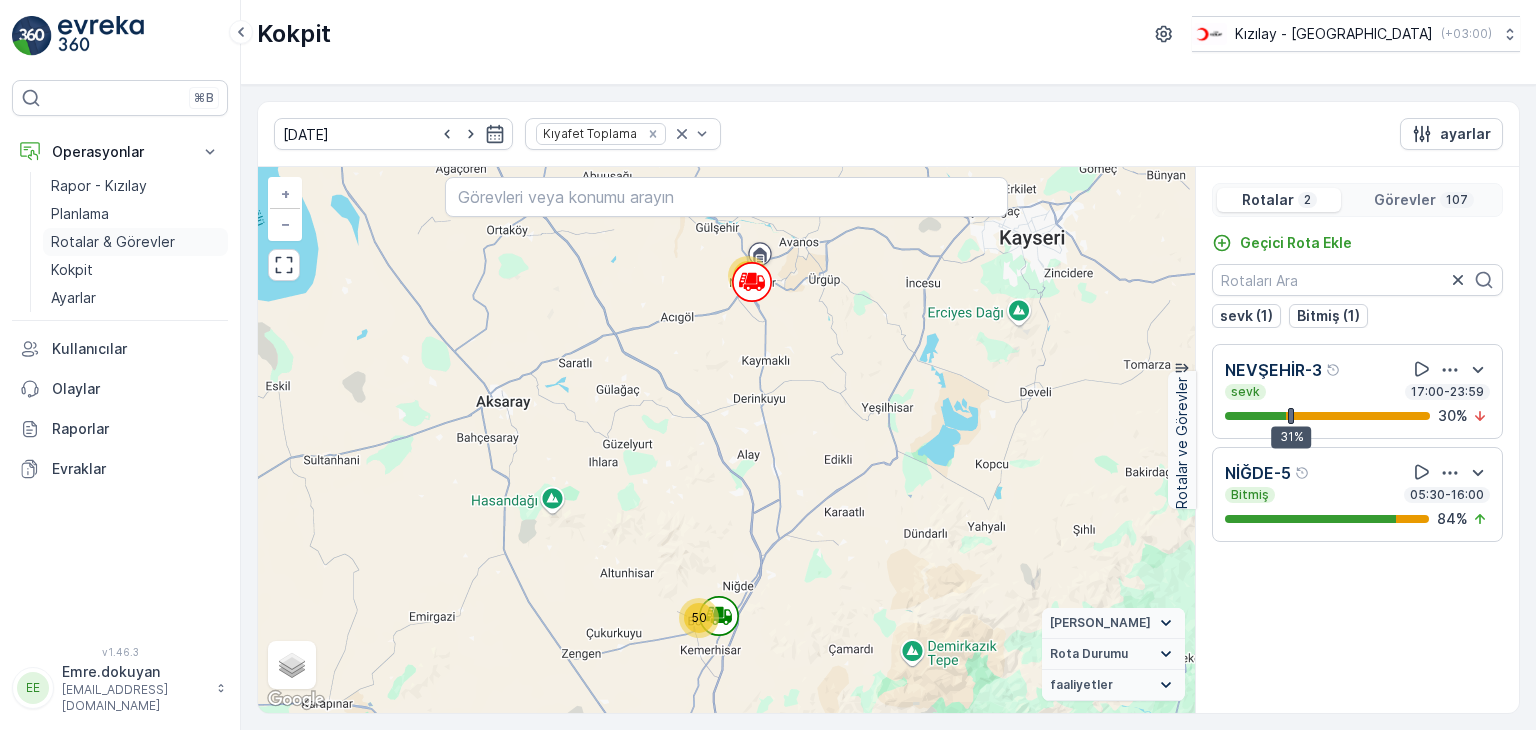 click on "Rotalar & Görevler" at bounding box center (113, 242) 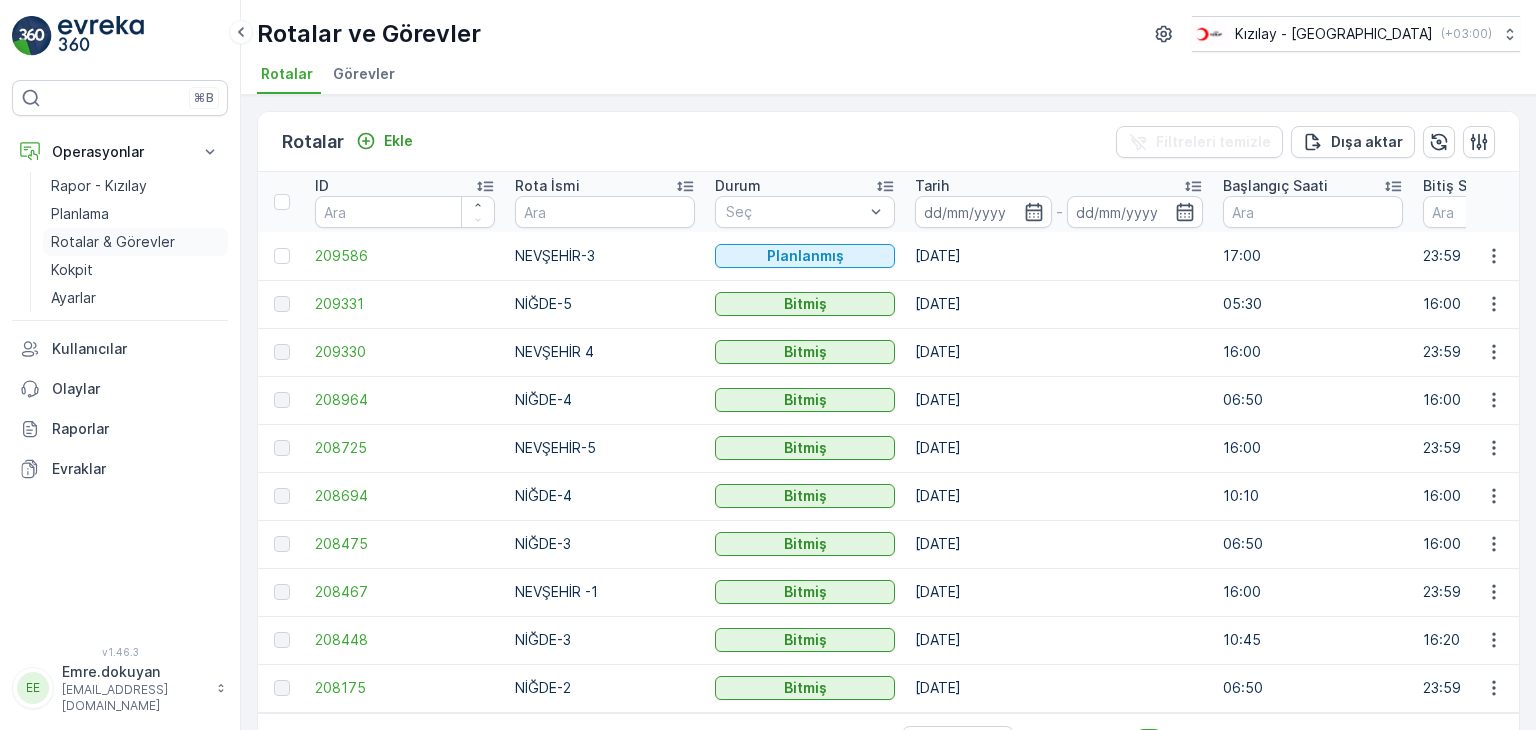 click on "Rotalar & Görevler" at bounding box center [113, 242] 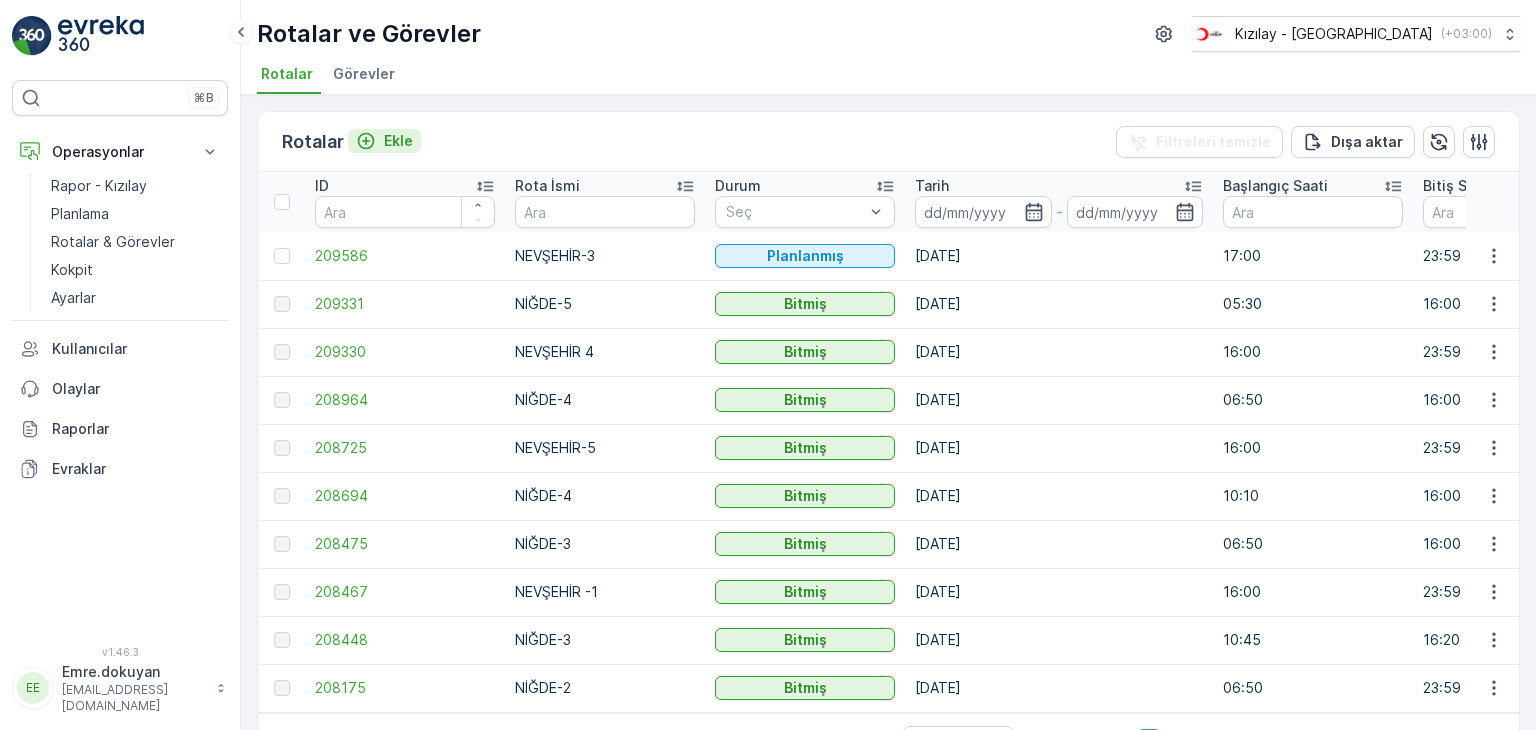 click on "Ekle" at bounding box center [398, 141] 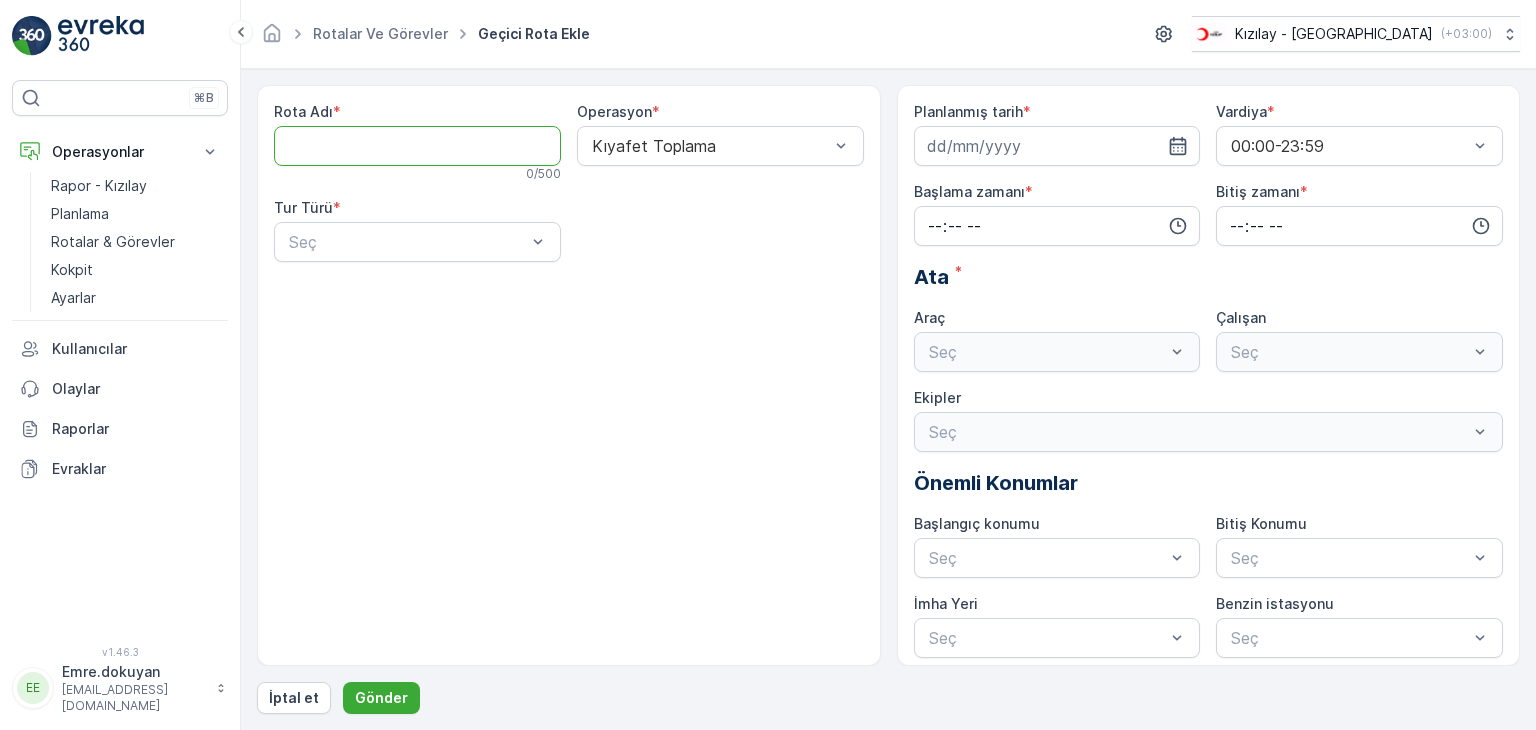 click on "Rota Adı" at bounding box center (417, 146) 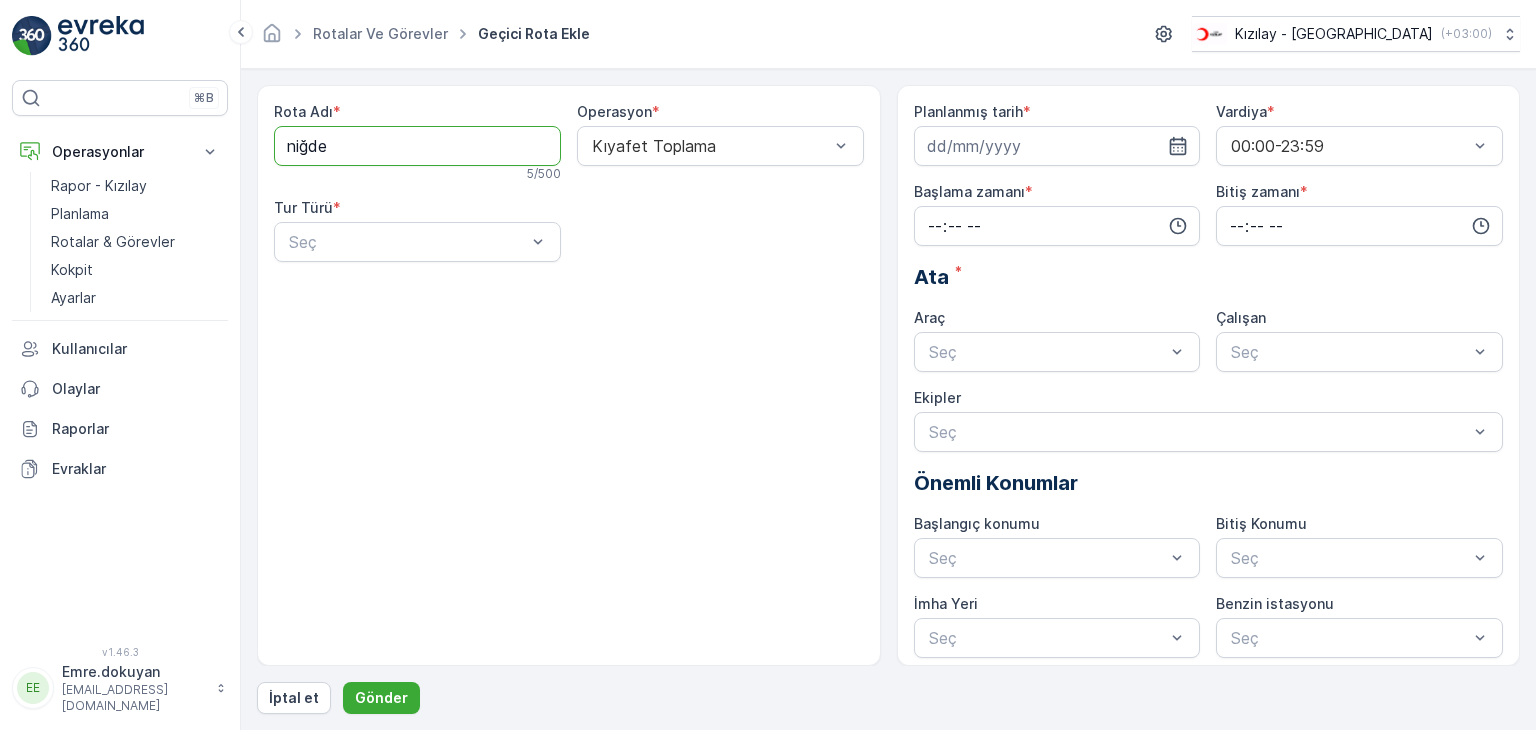 type on "NİĞDE-1" 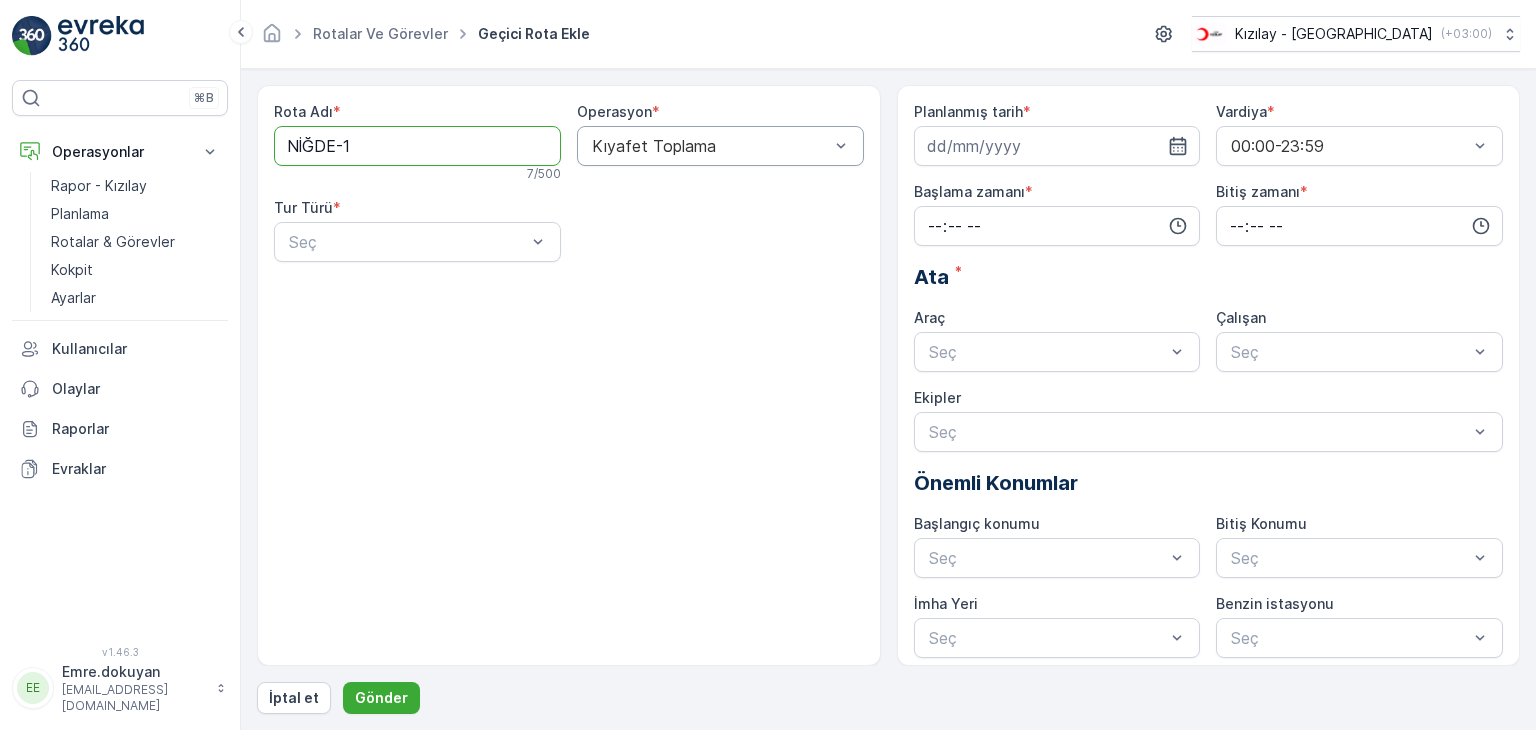 click at bounding box center (710, 146) 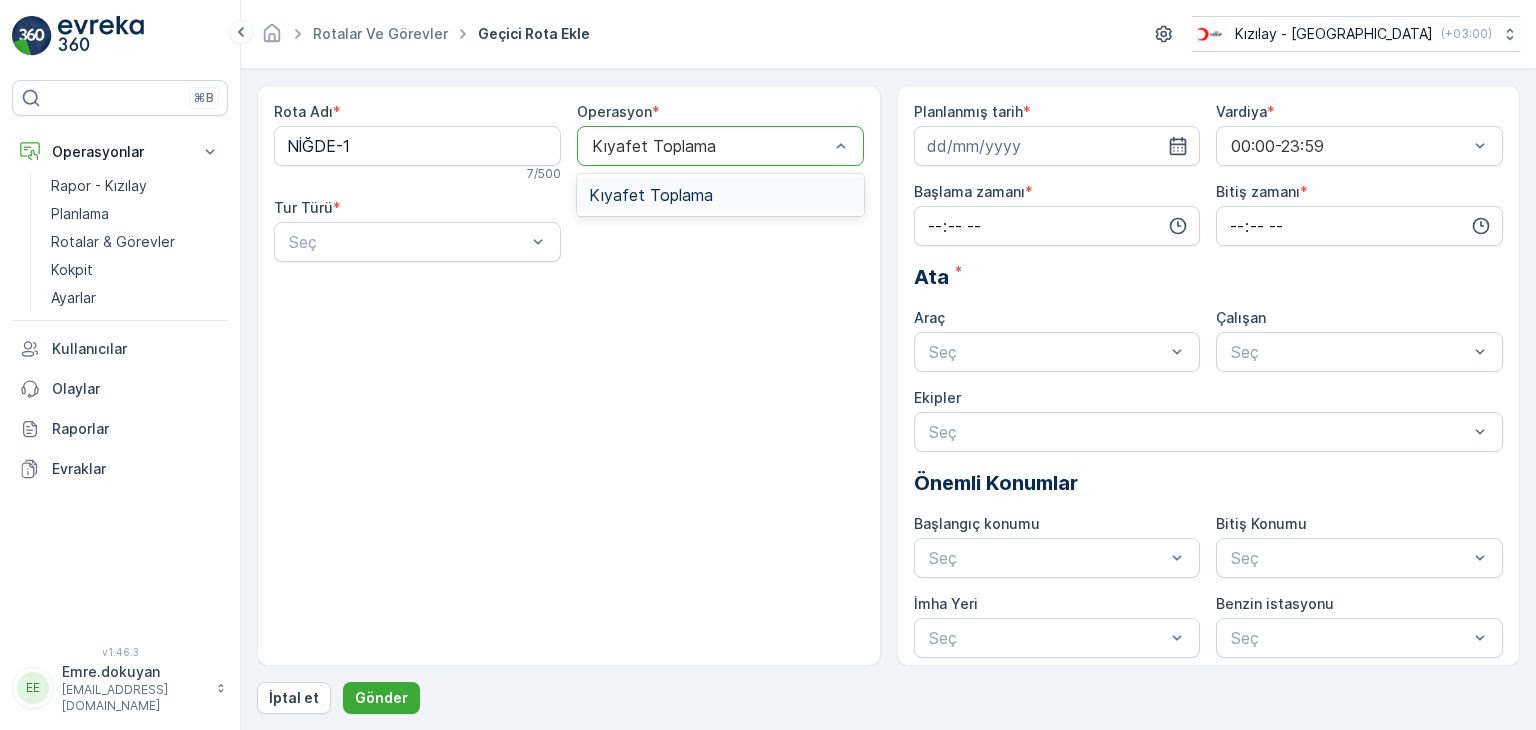 click on "Kıyafet Toplama" at bounding box center (651, 195) 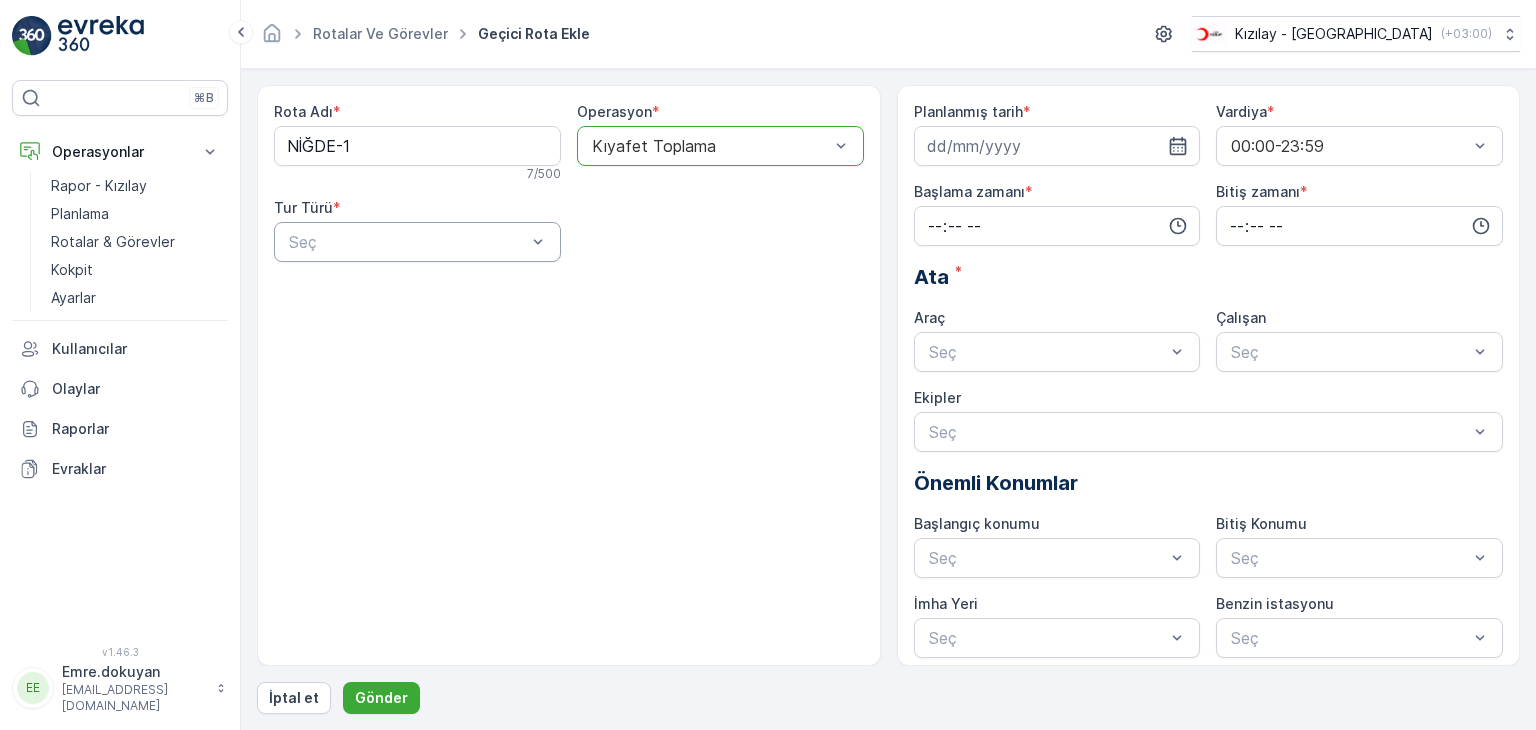 click at bounding box center [407, 242] 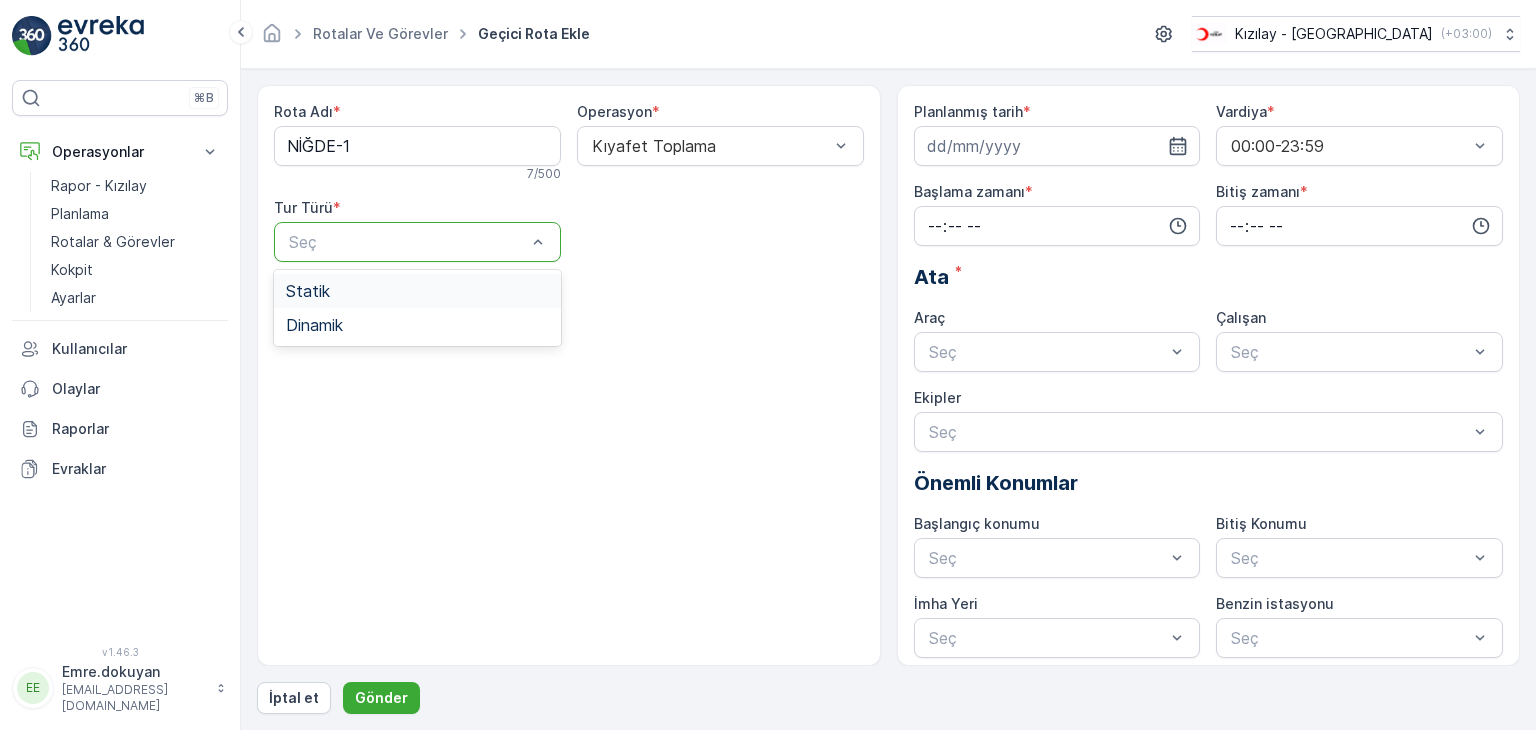 click on "Statik" at bounding box center [417, 291] 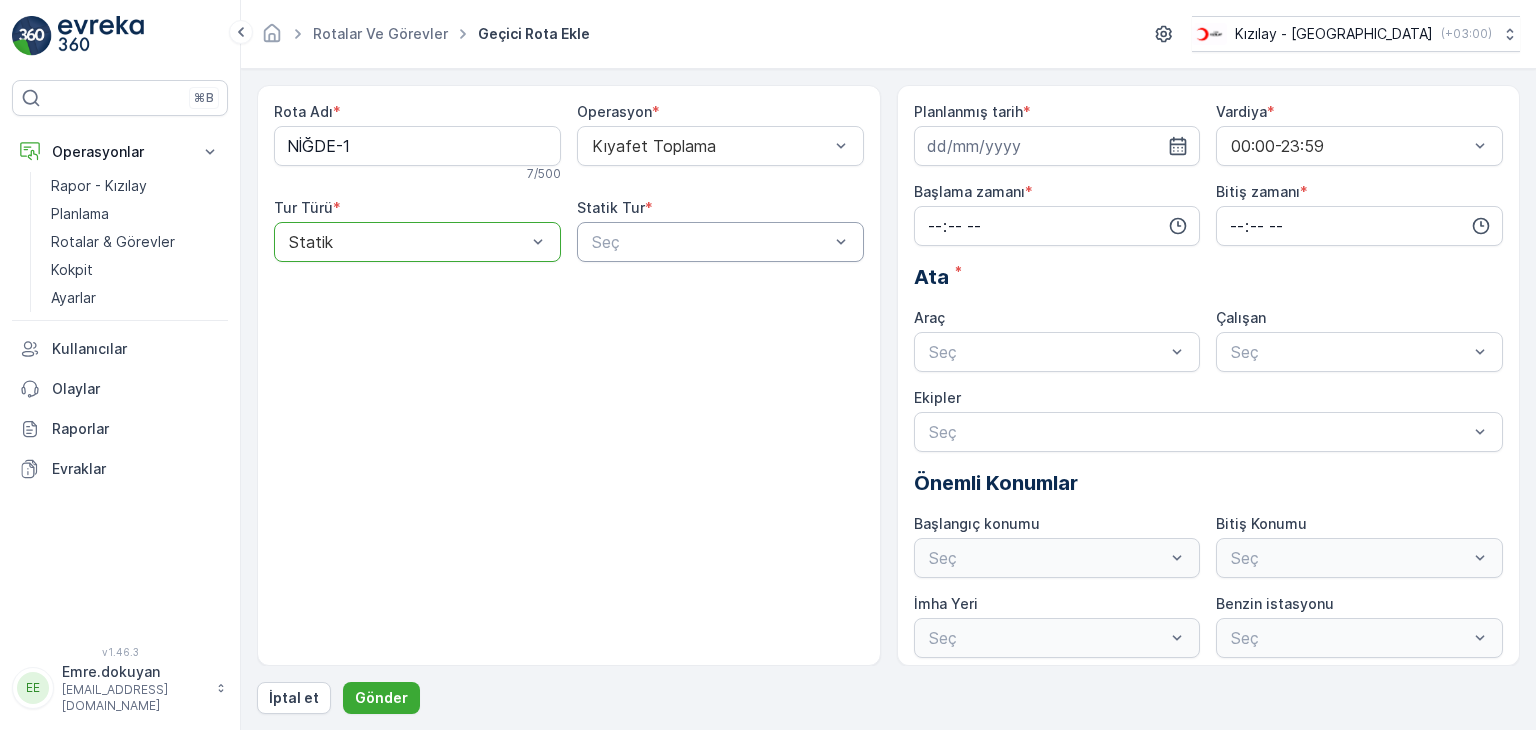 click at bounding box center (710, 242) 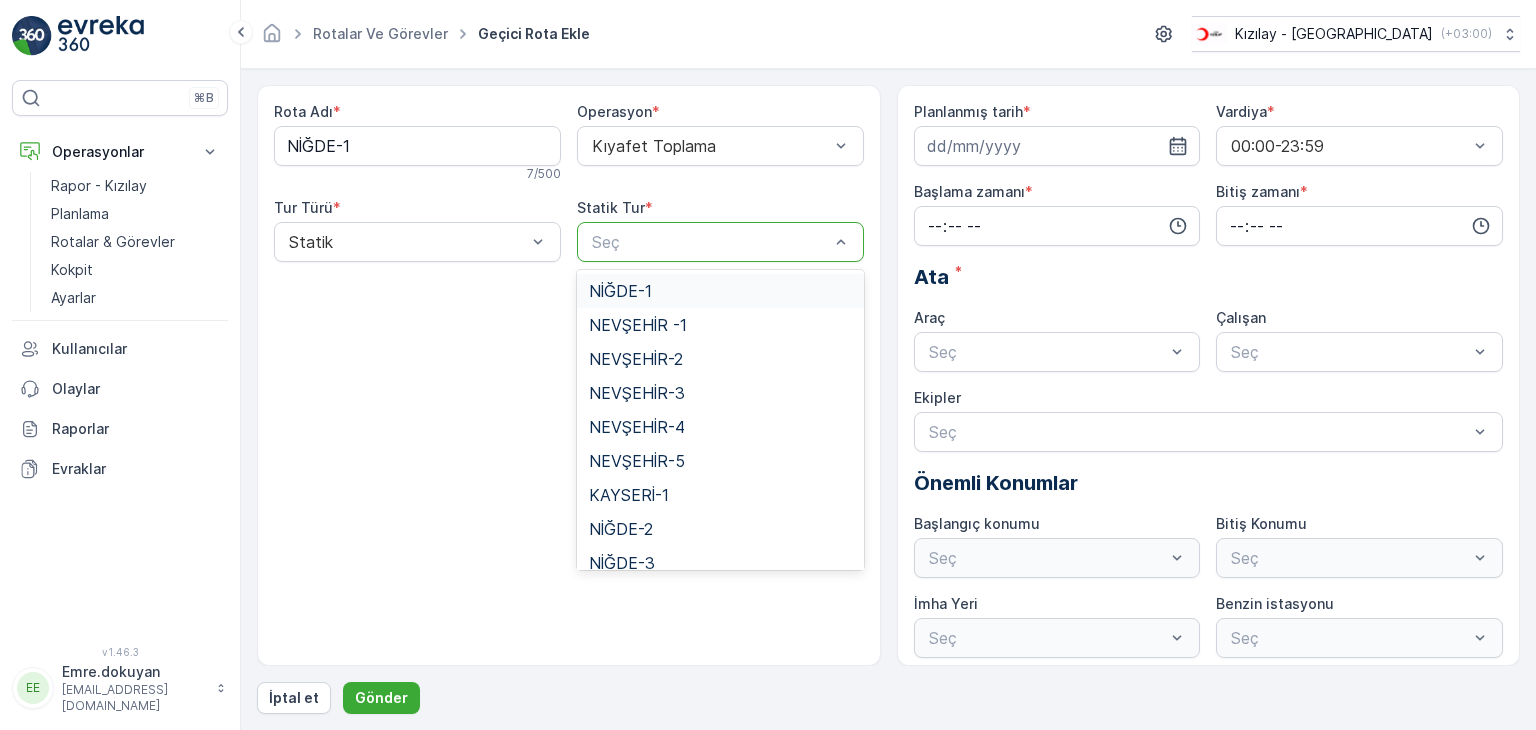 click on "NİĞDE-1" at bounding box center (720, 291) 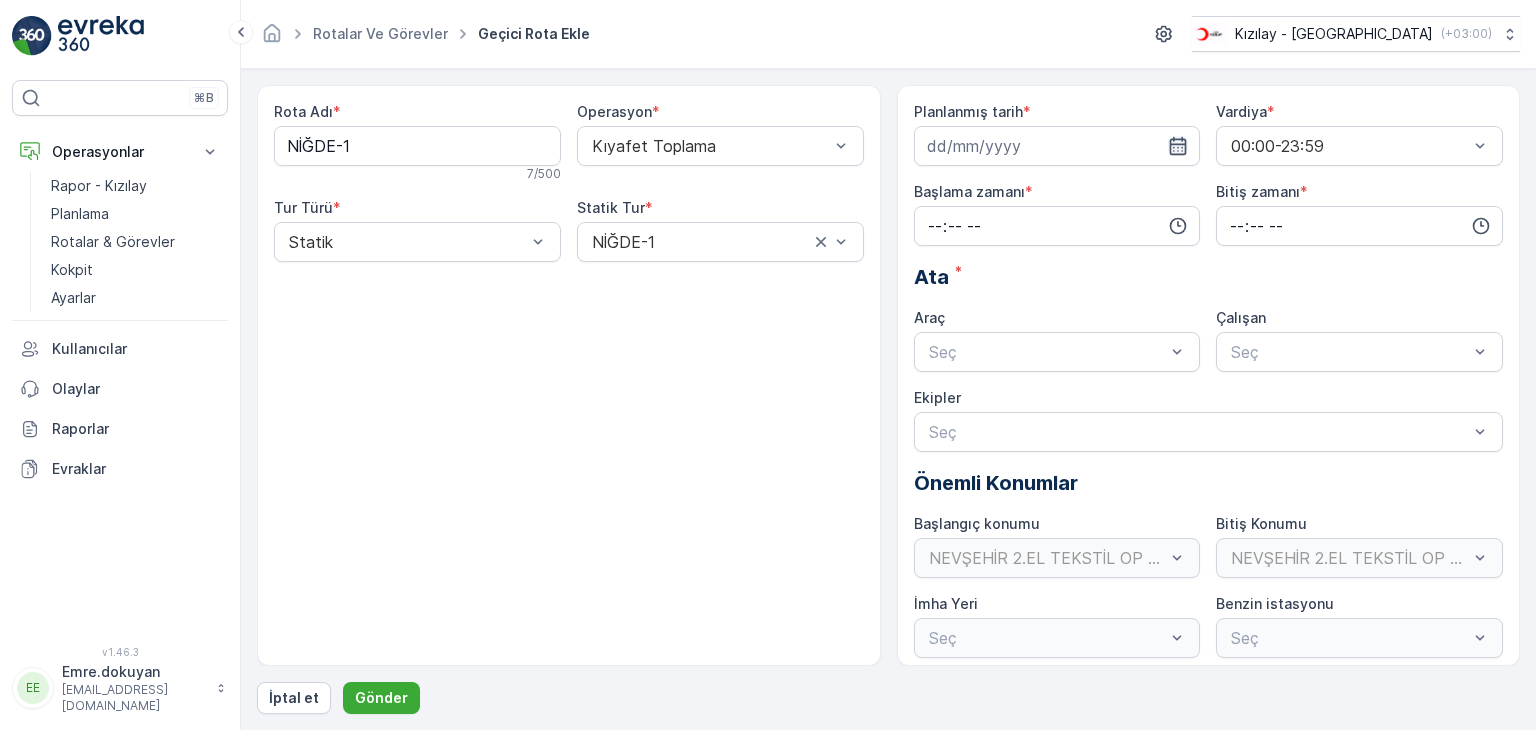 click 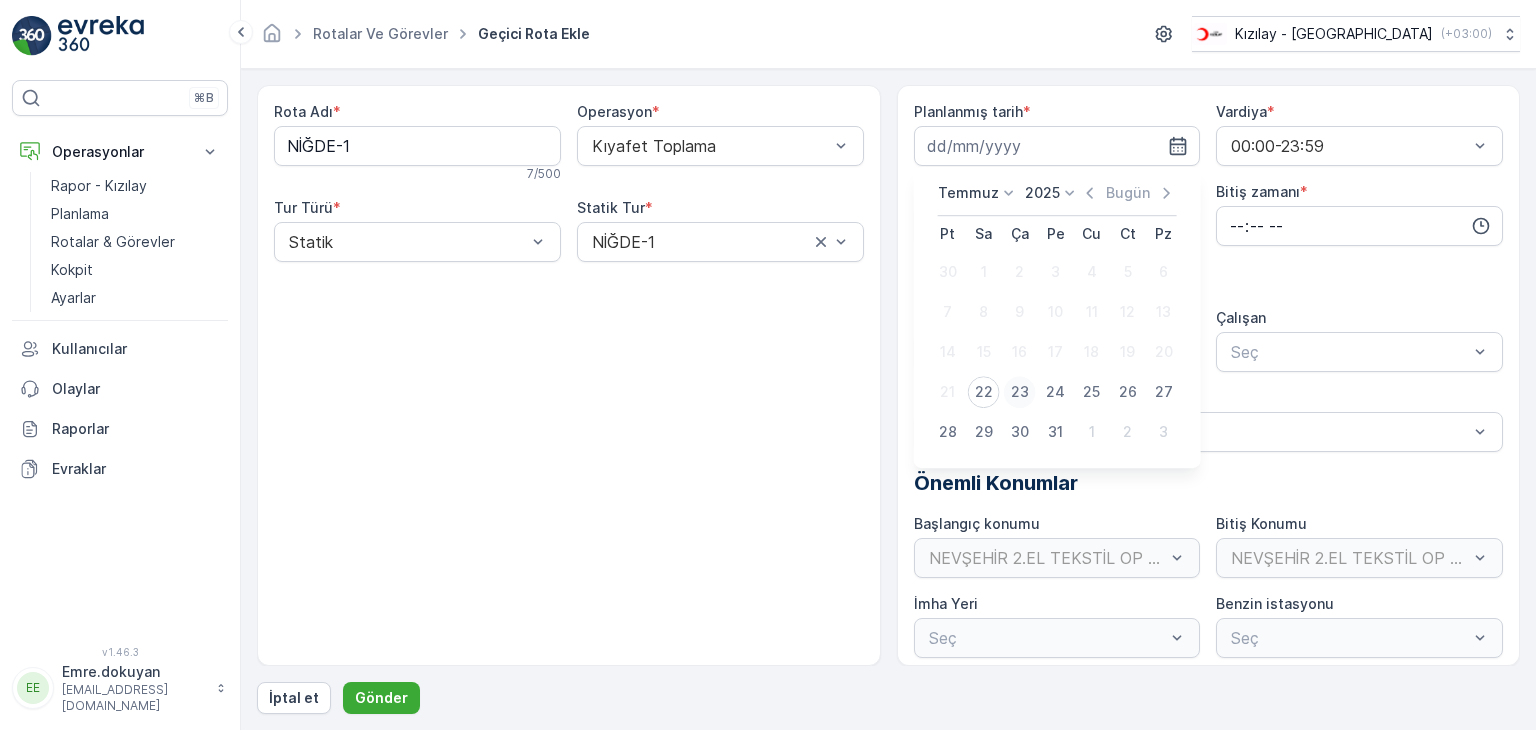 click on "23" at bounding box center (1020, 392) 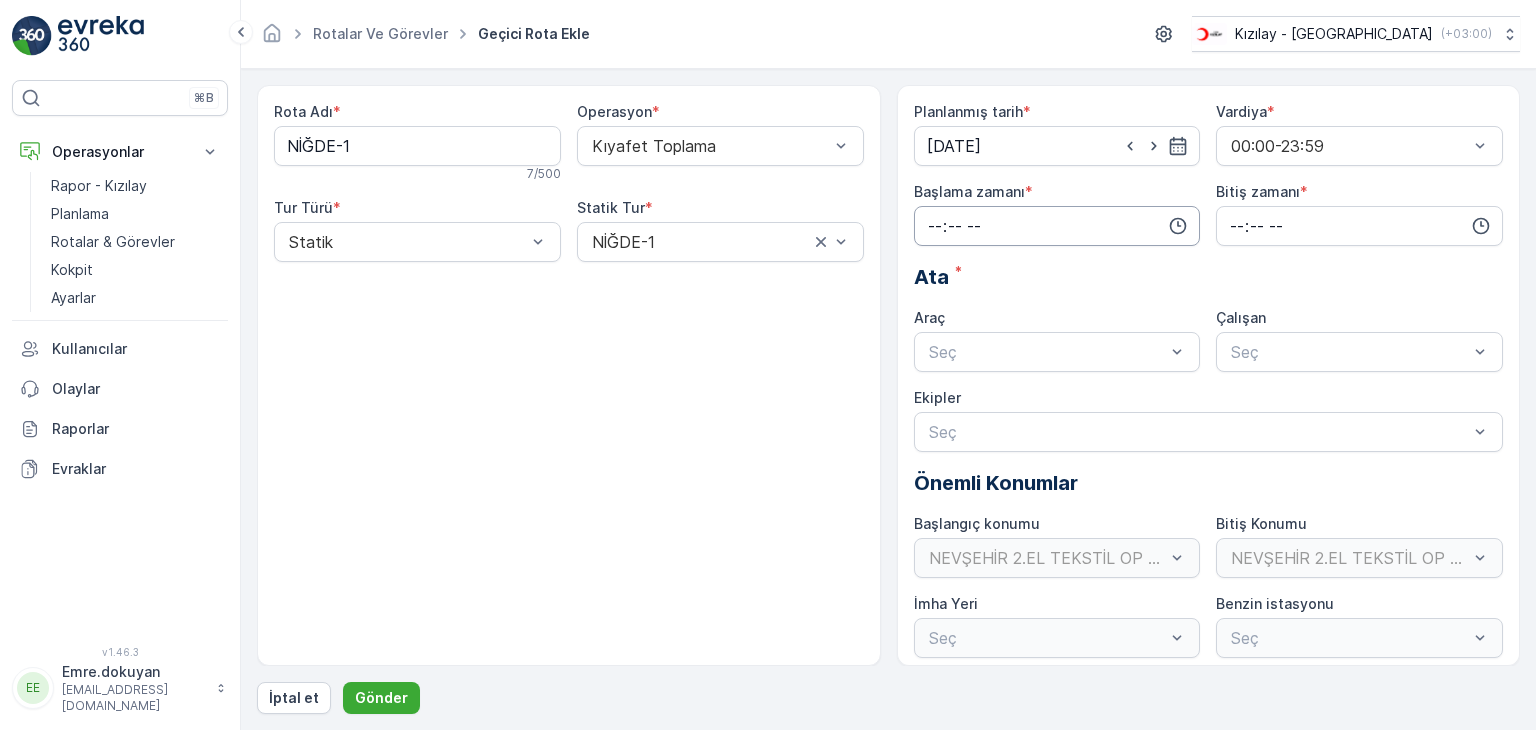 click at bounding box center (1057, 226) 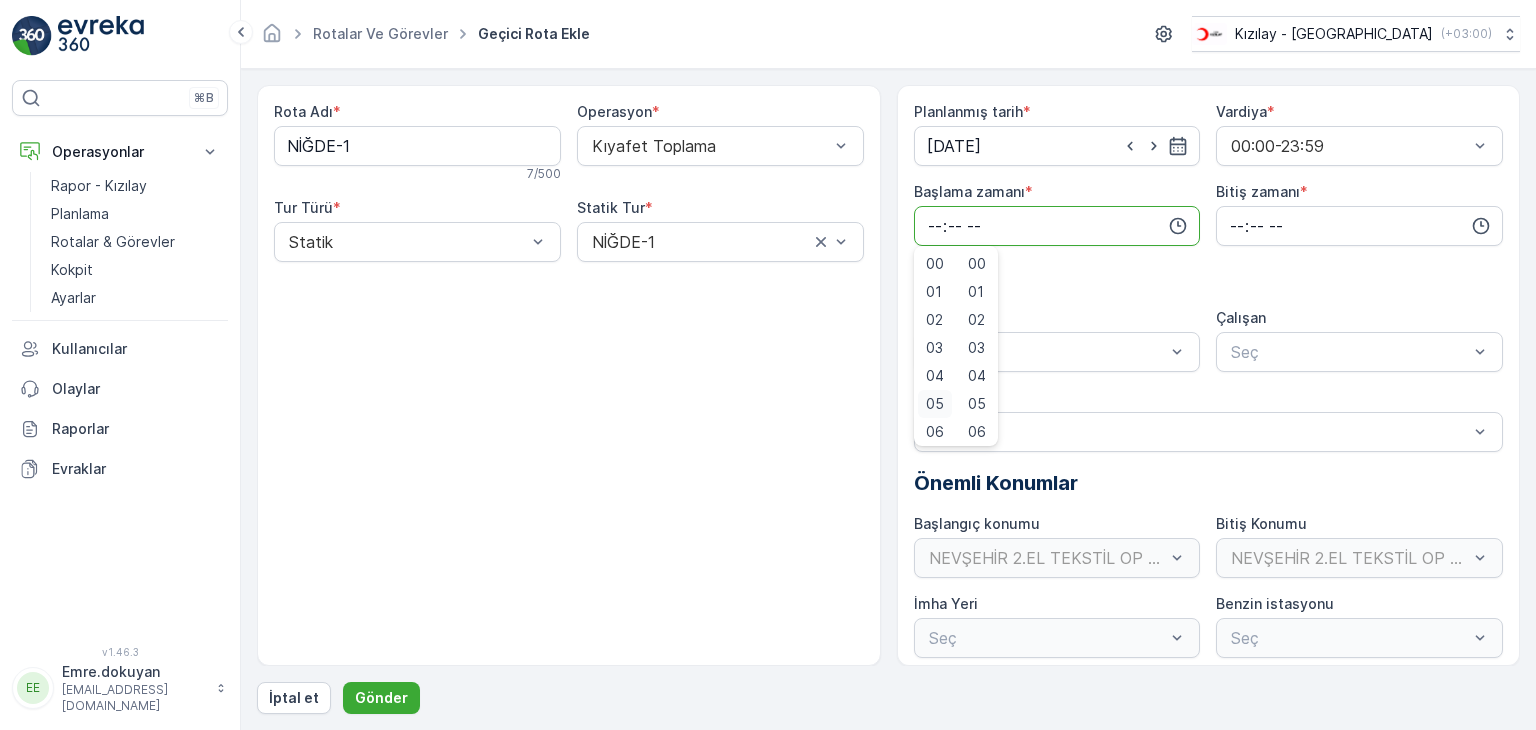 click on "05" at bounding box center (935, 404) 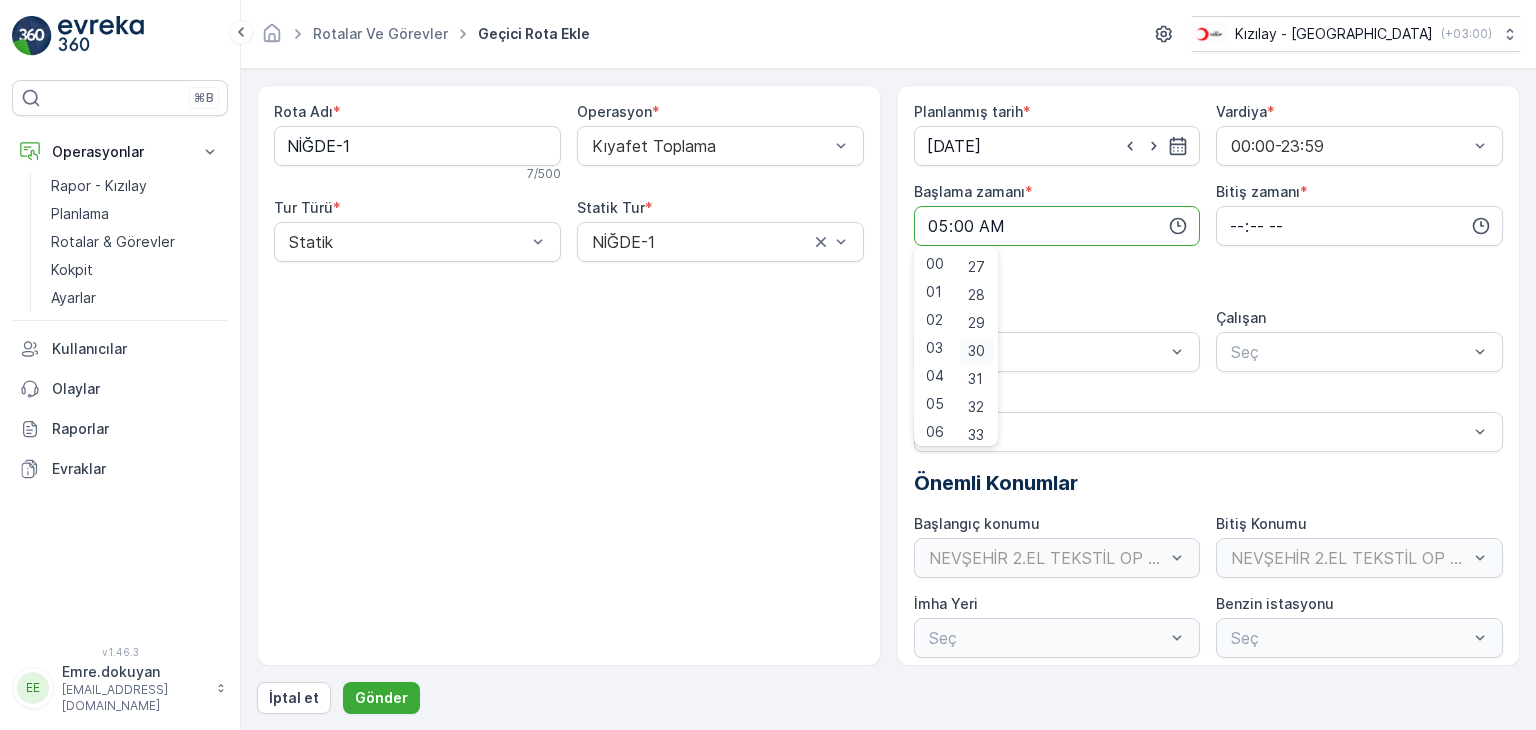 scroll, scrollTop: 800, scrollLeft: 0, axis: vertical 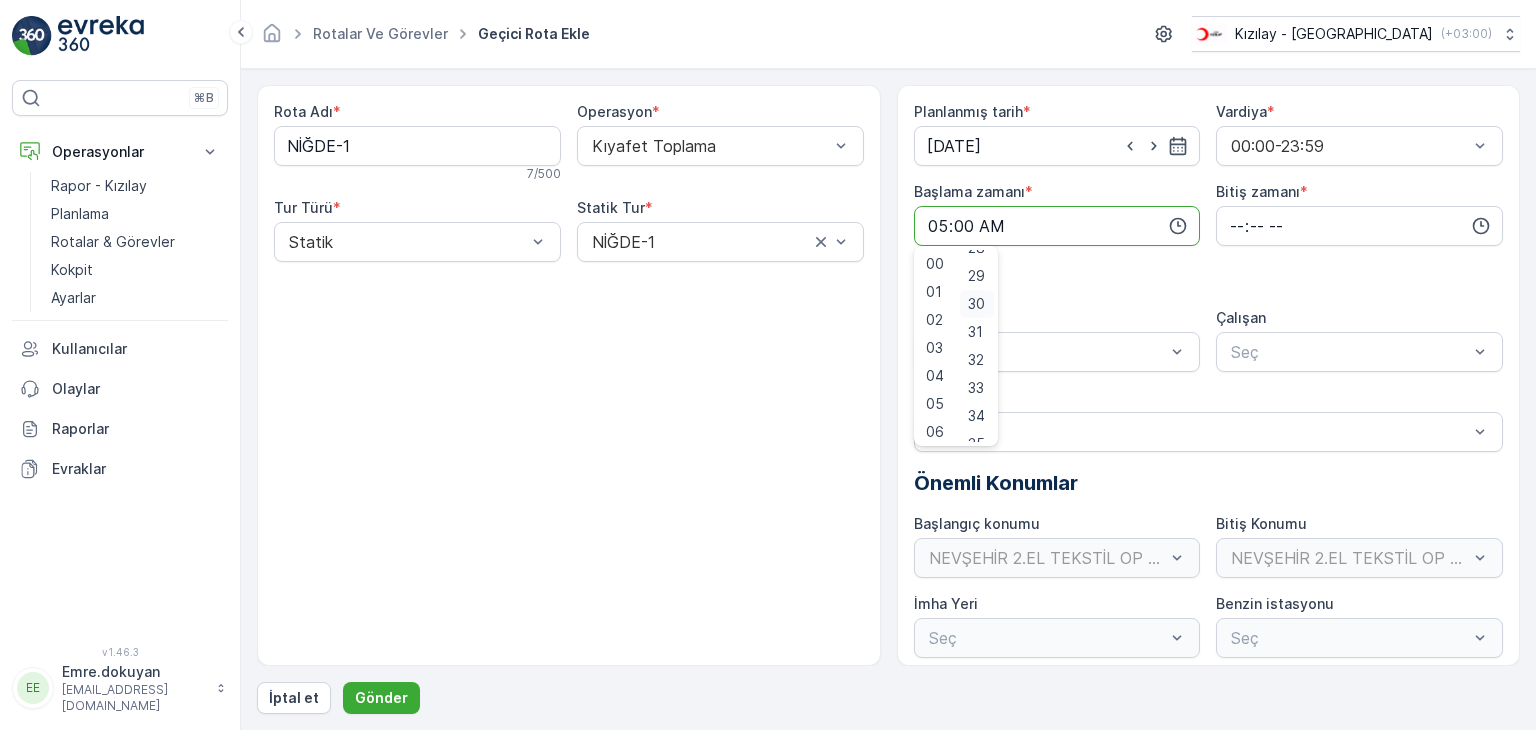 click on "30" at bounding box center [976, 304] 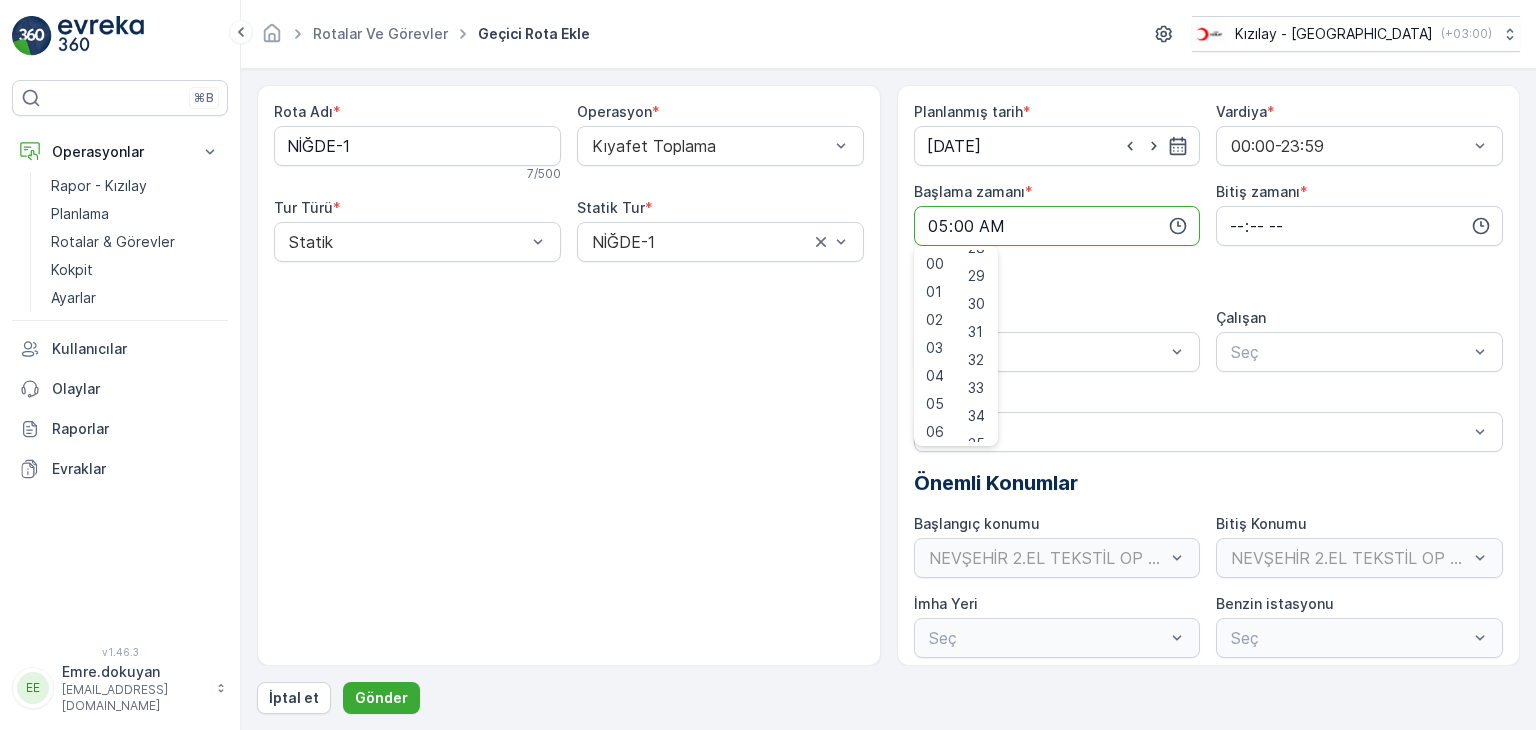 type on "05:30" 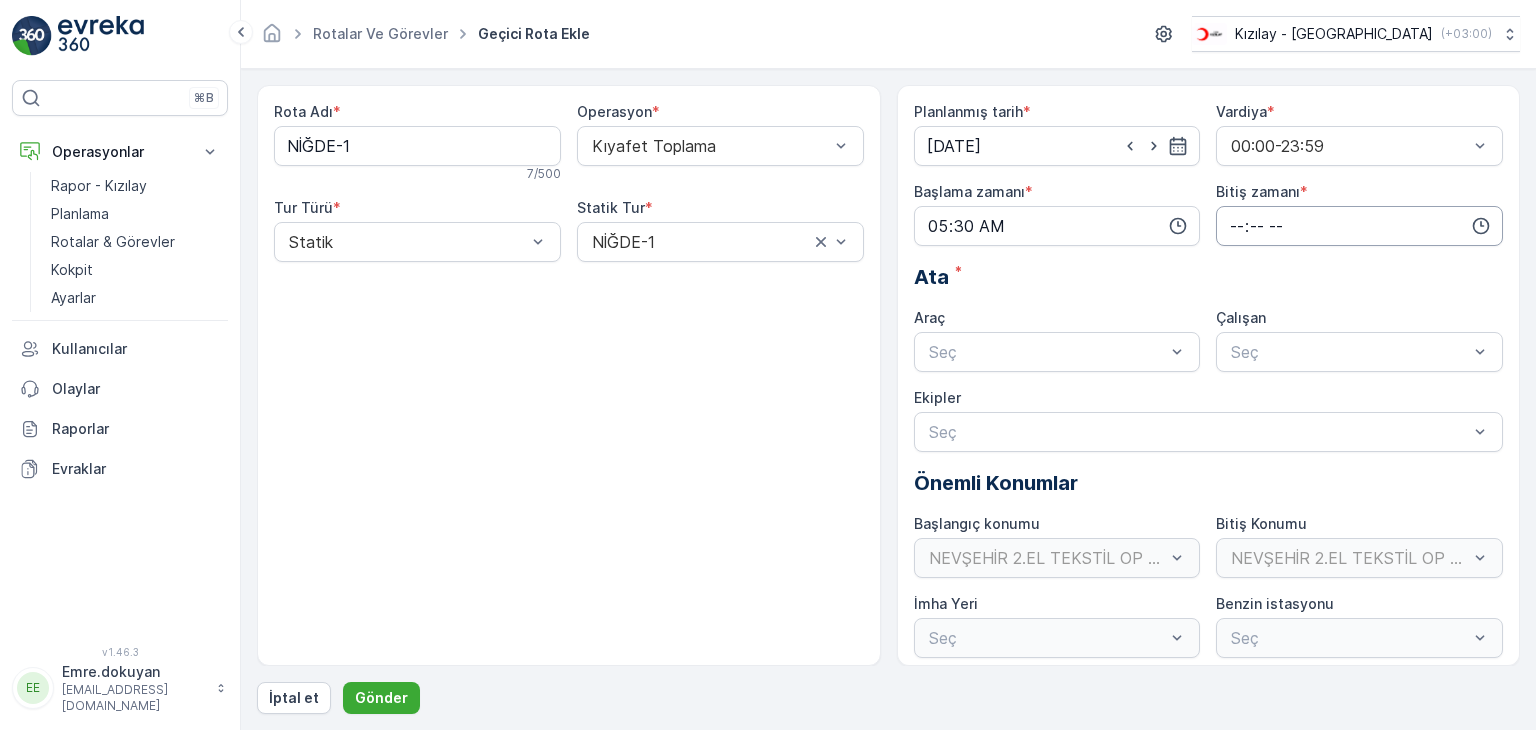 click at bounding box center [1359, 226] 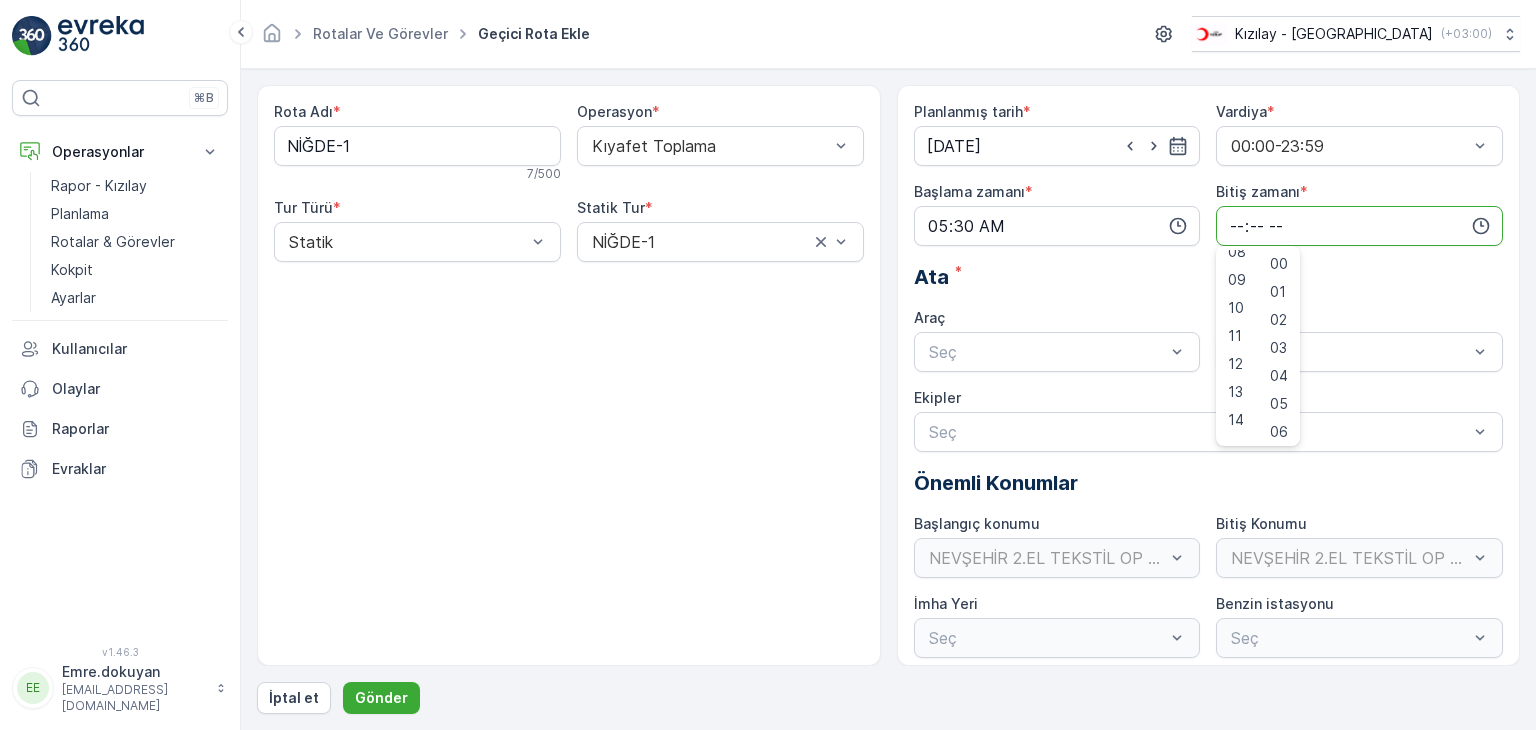 scroll, scrollTop: 300, scrollLeft: 0, axis: vertical 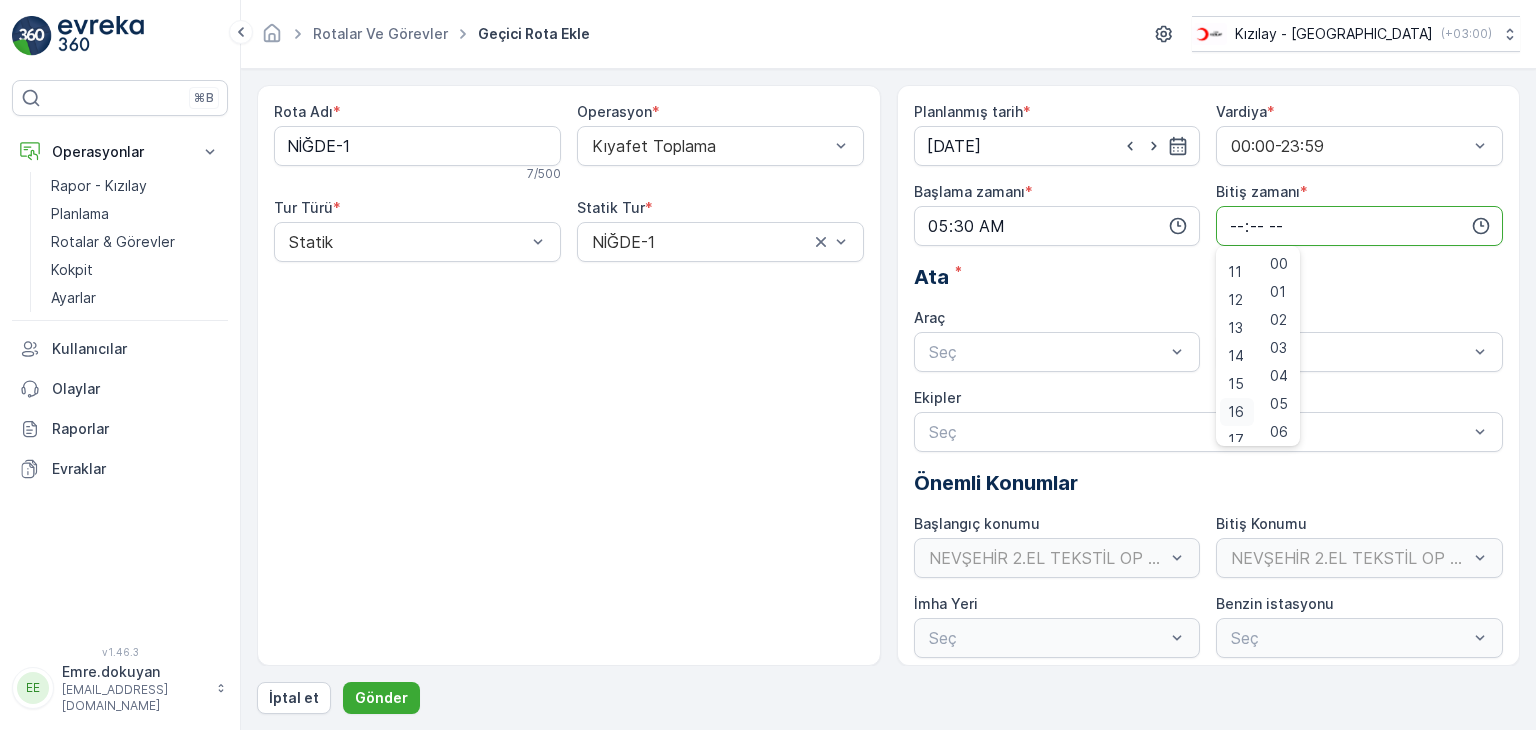 click on "16" at bounding box center (1236, 412) 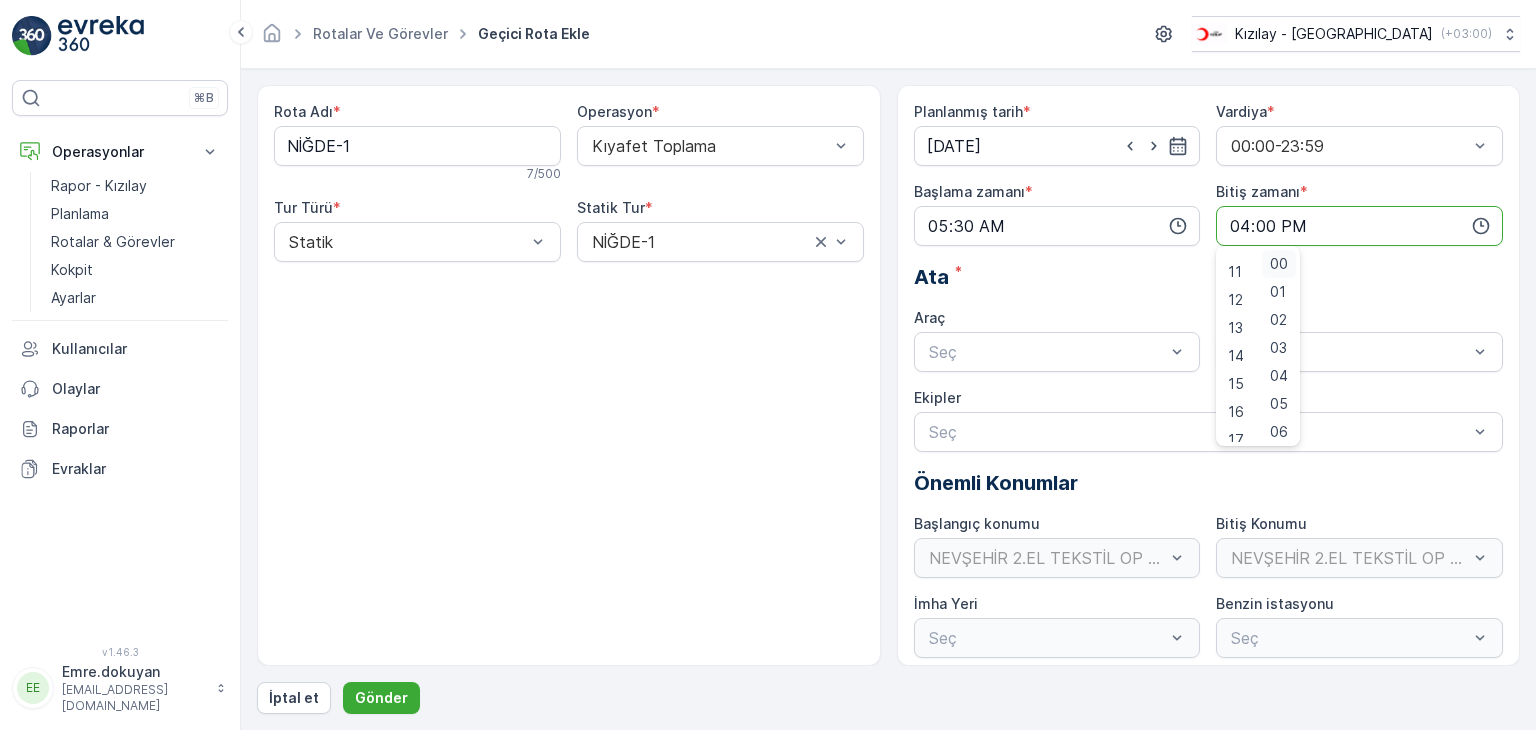 click on "00" at bounding box center [1279, 264] 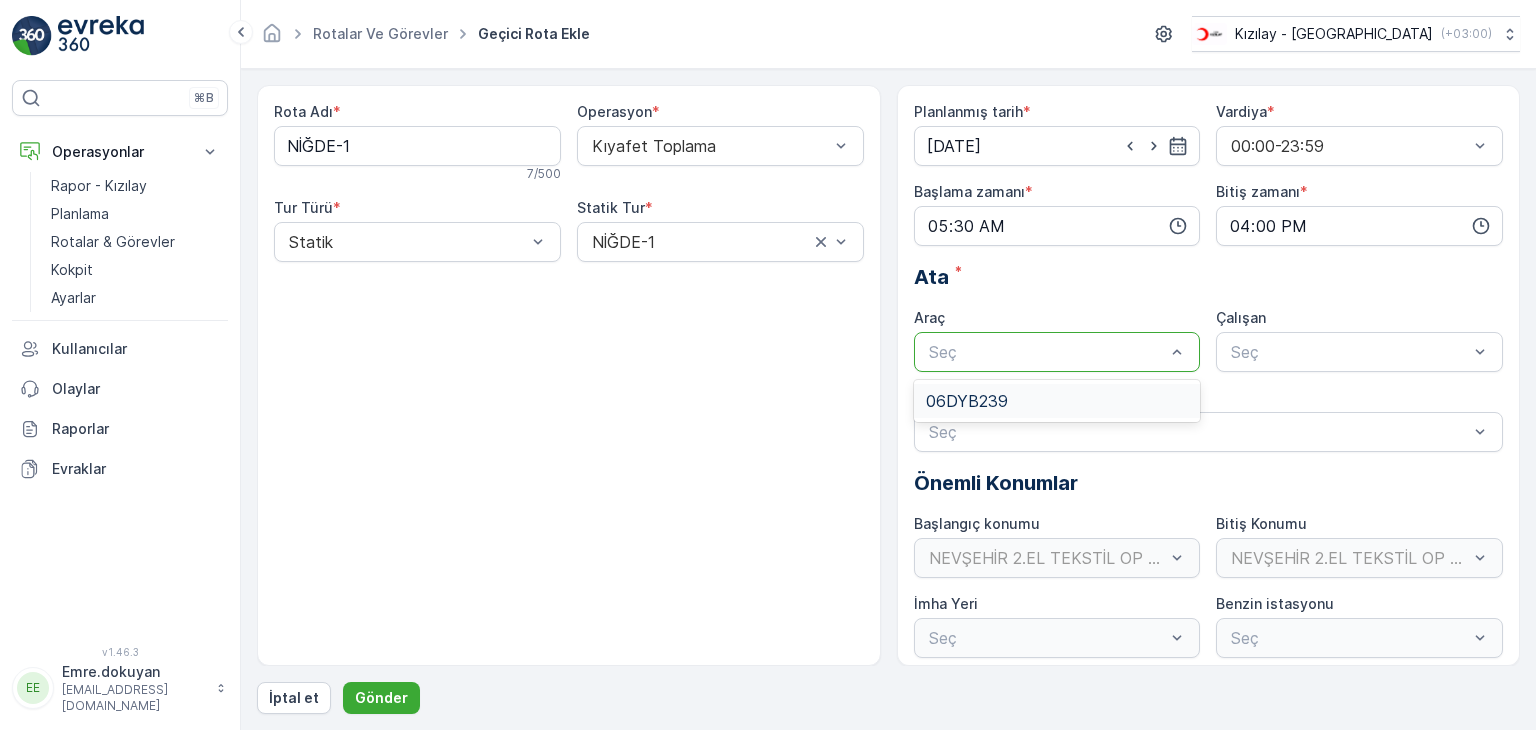 click at bounding box center (1047, 352) 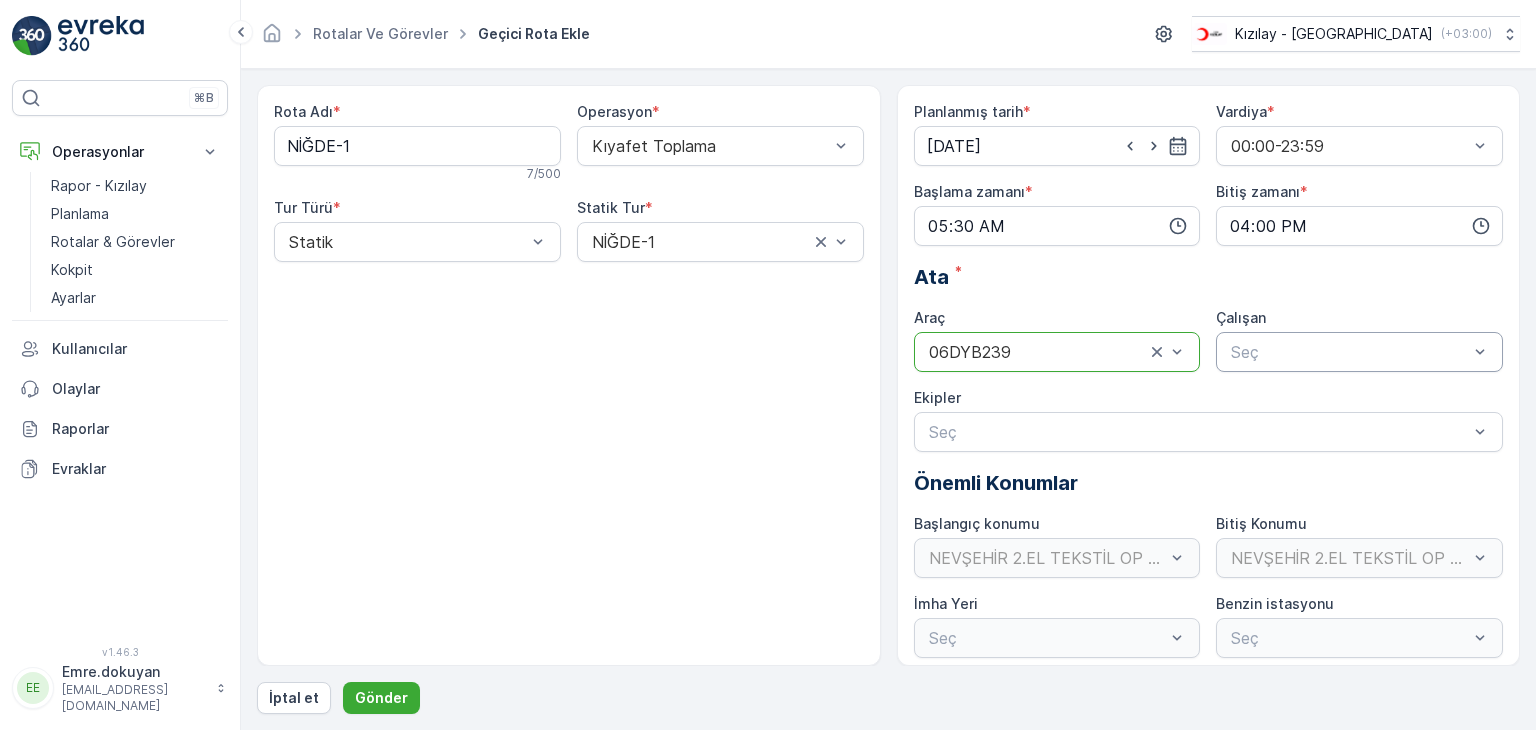 click at bounding box center (1349, 352) 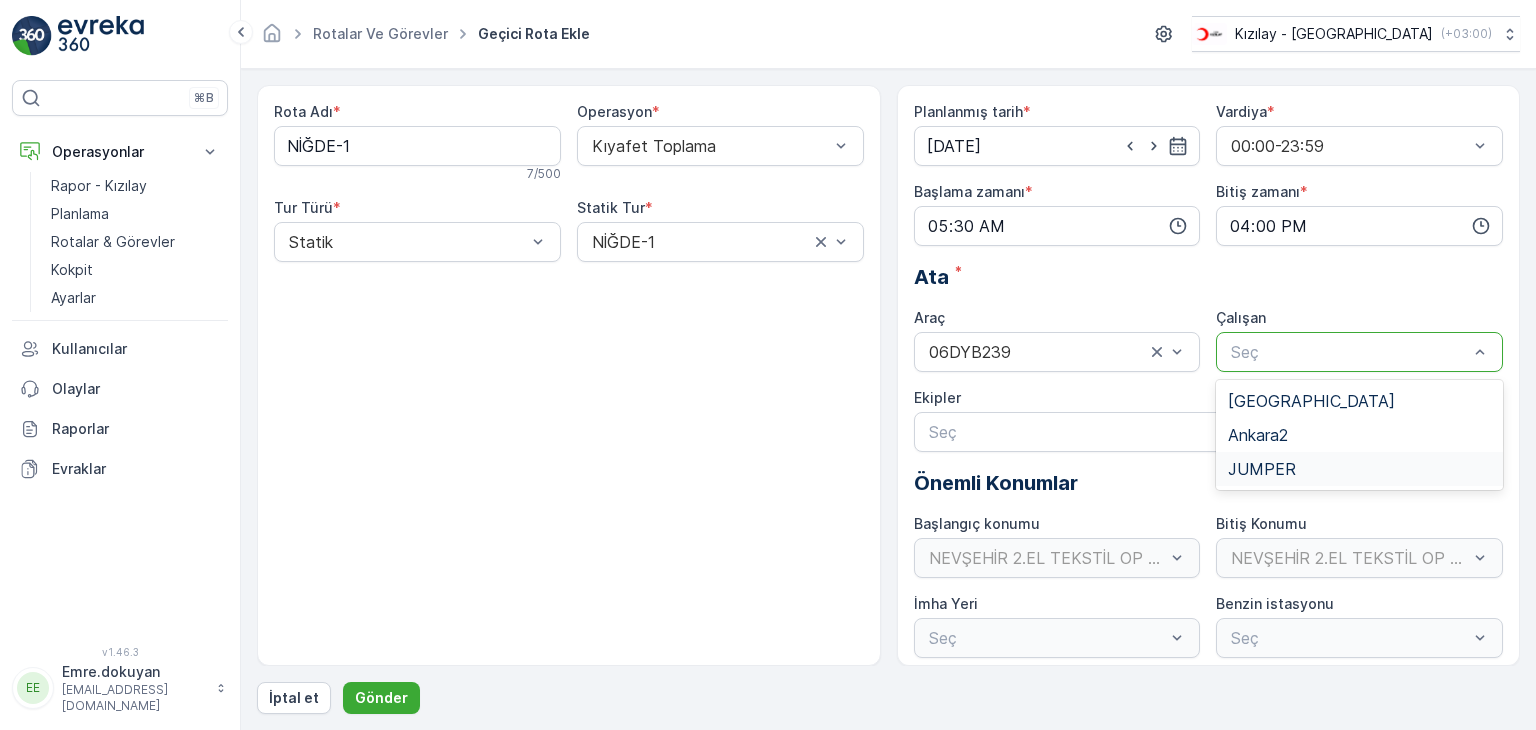 click on "JUMPER" at bounding box center (1262, 469) 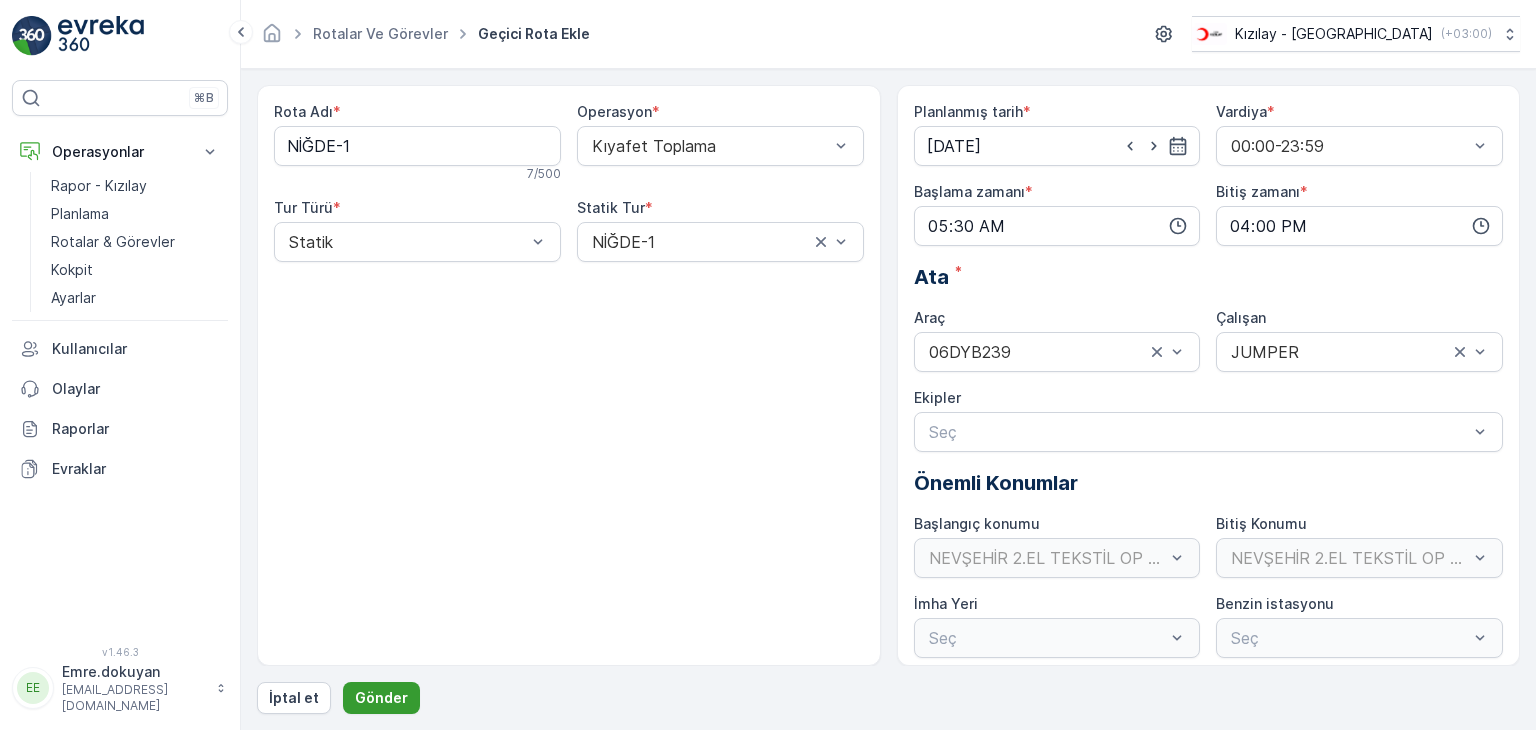 click on "Gönder" at bounding box center [381, 698] 